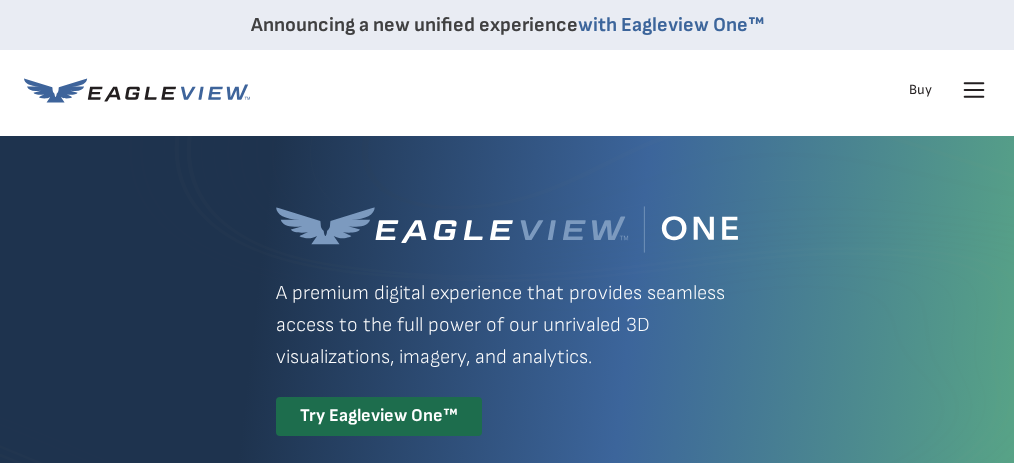 scroll, scrollTop: 0, scrollLeft: 0, axis: both 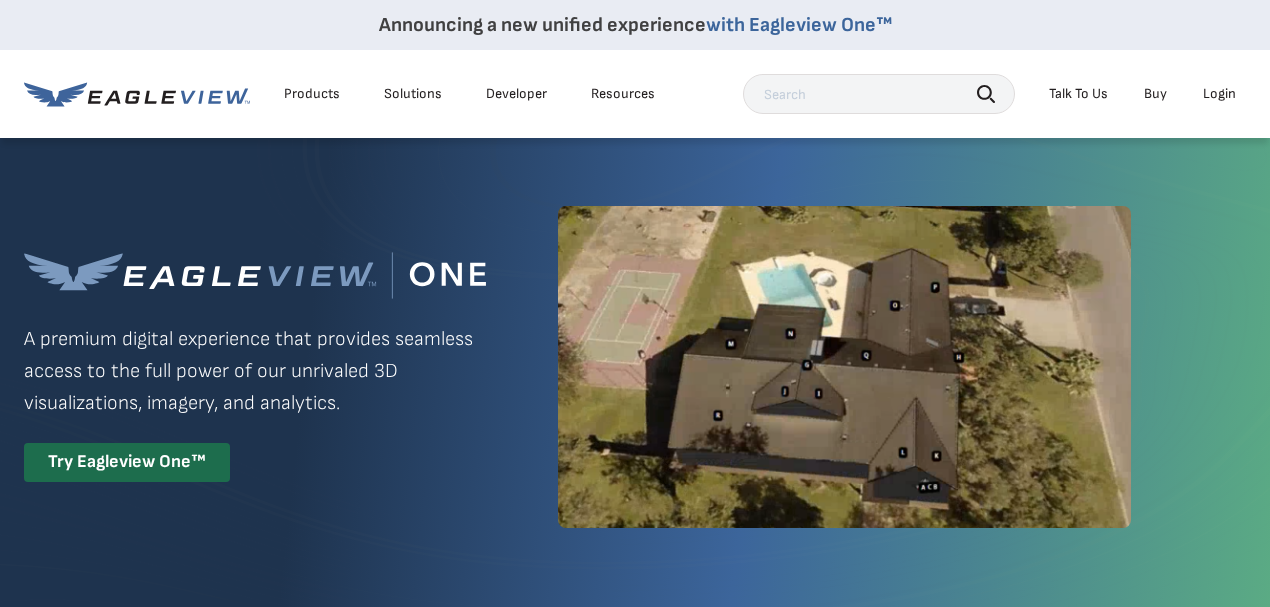 click on "Login" at bounding box center (1219, 94) 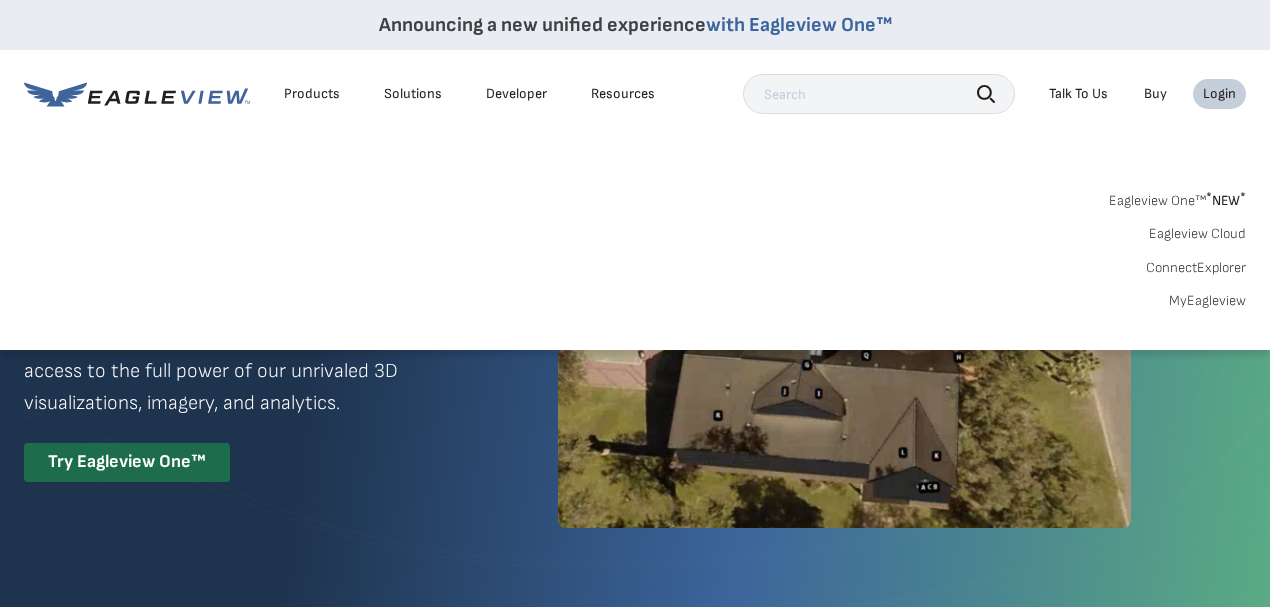 click on "* NEW *" at bounding box center (1226, 200) 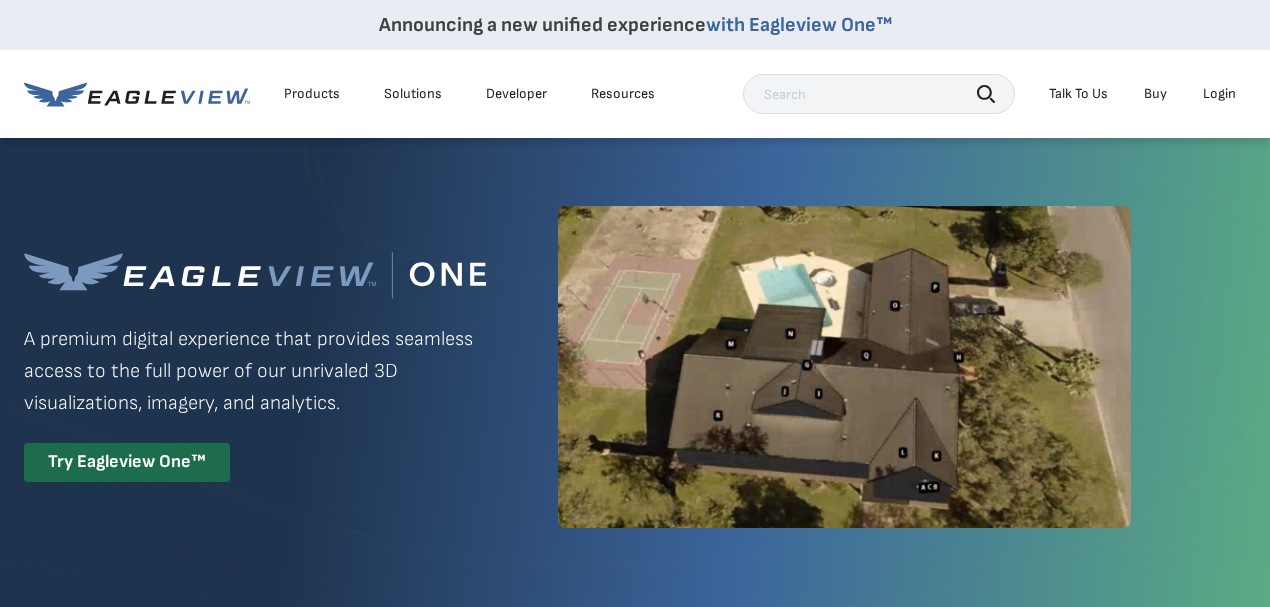 scroll, scrollTop: 0, scrollLeft: 0, axis: both 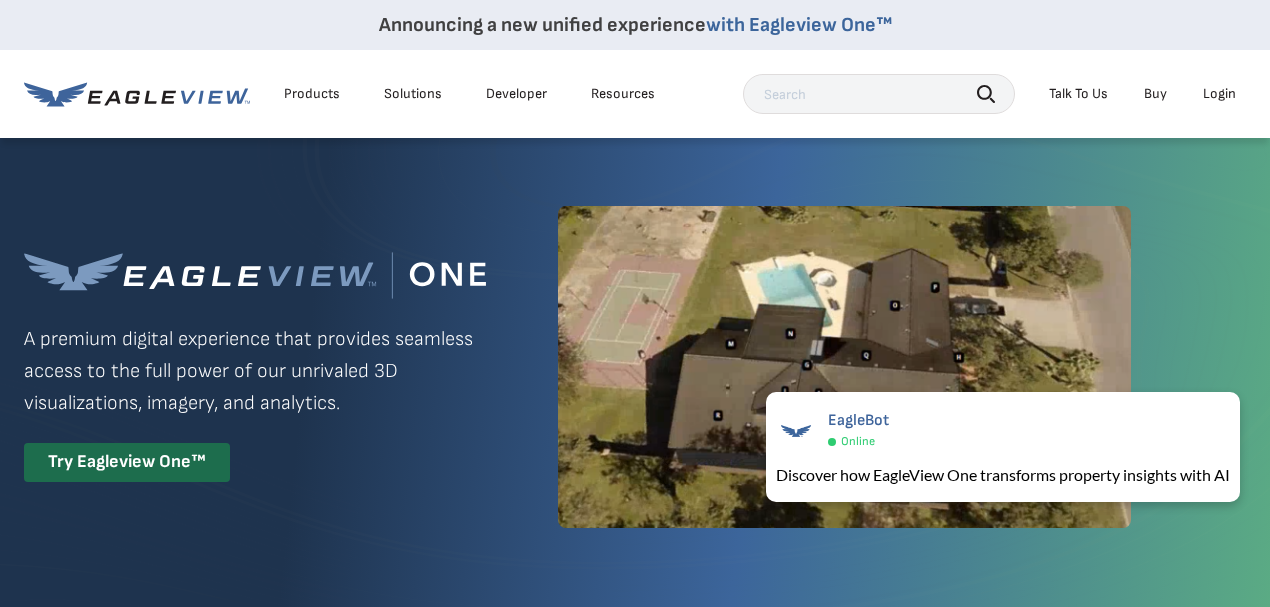 drag, startPoint x: 1242, startPoint y: 91, endPoint x: 1245, endPoint y: 105, distance: 14.3178215 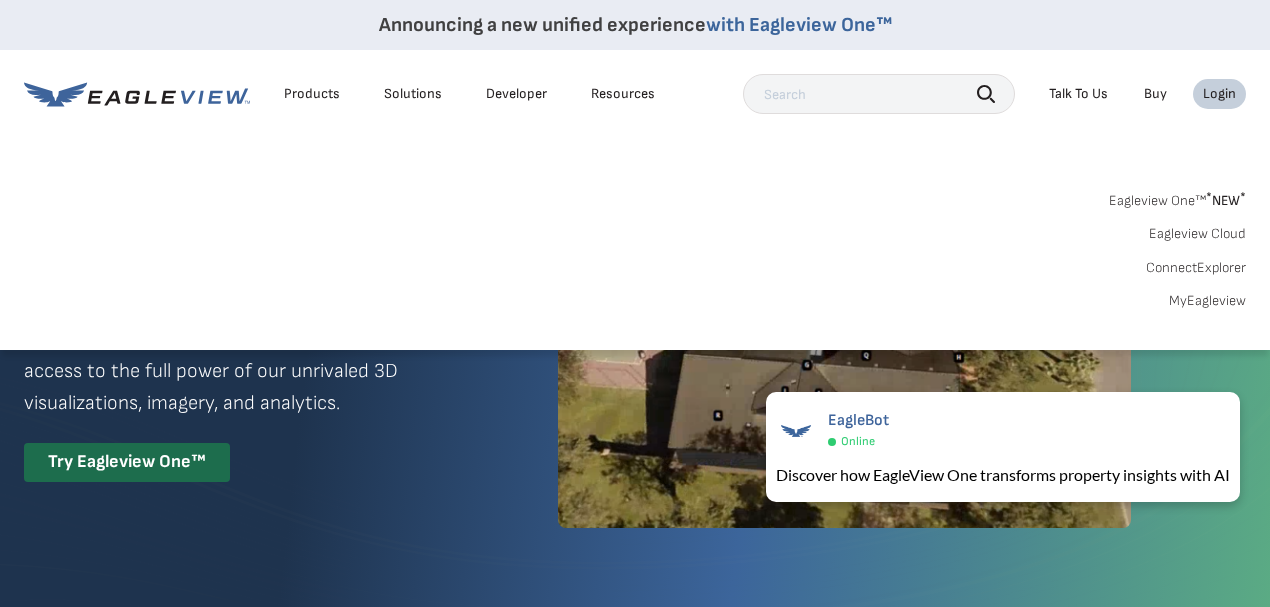 click on "MyEagleview" at bounding box center [1207, 301] 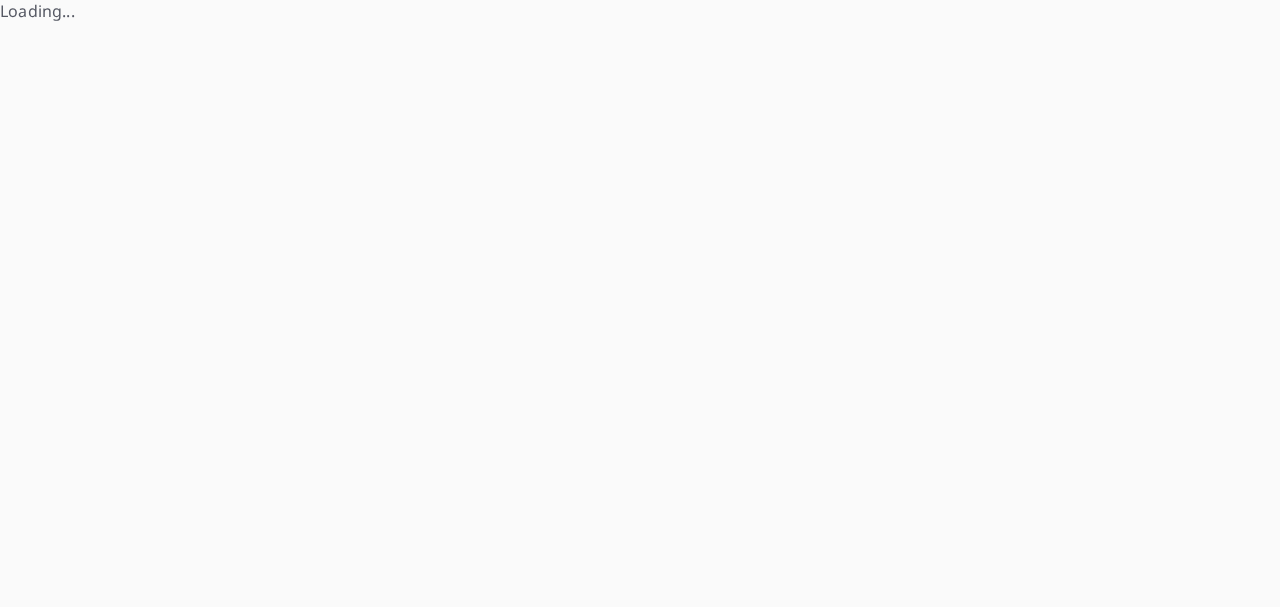 scroll, scrollTop: 0, scrollLeft: 0, axis: both 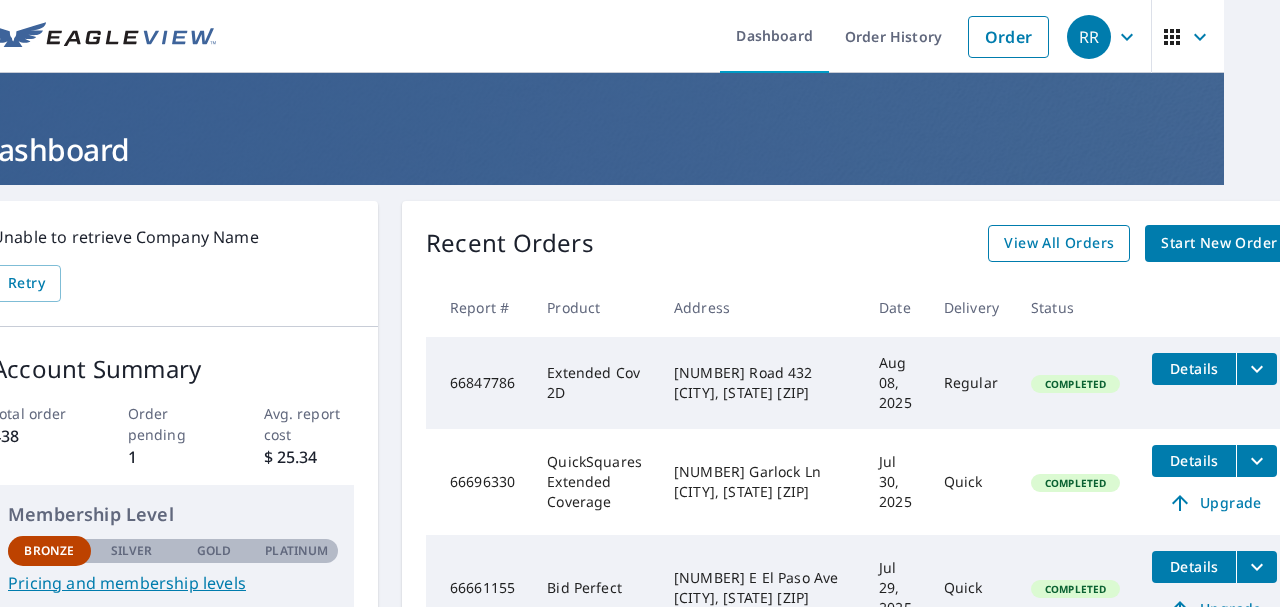 click on "View All Orders" at bounding box center [1059, 243] 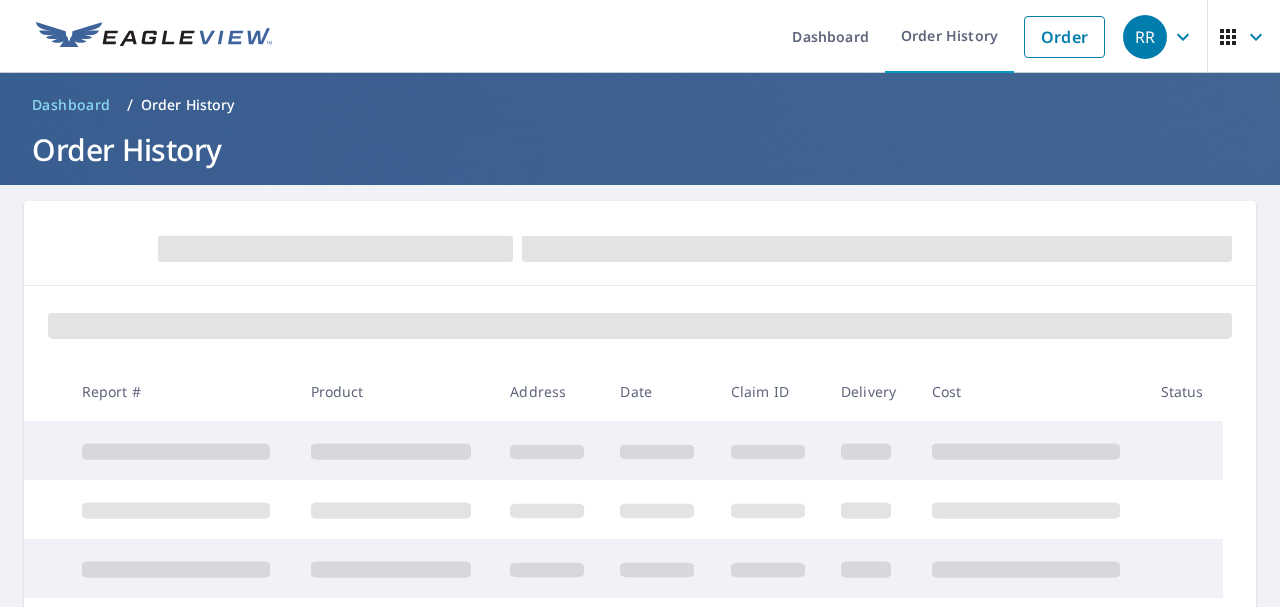 scroll, scrollTop: 0, scrollLeft: 0, axis: both 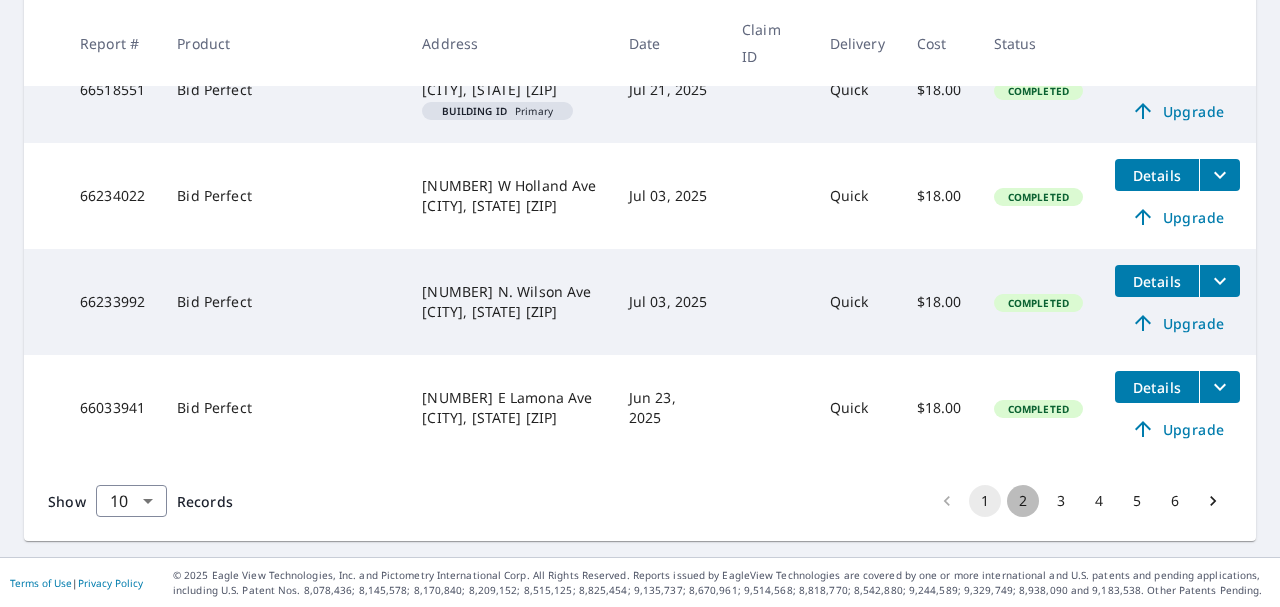 click on "2" at bounding box center [1023, 501] 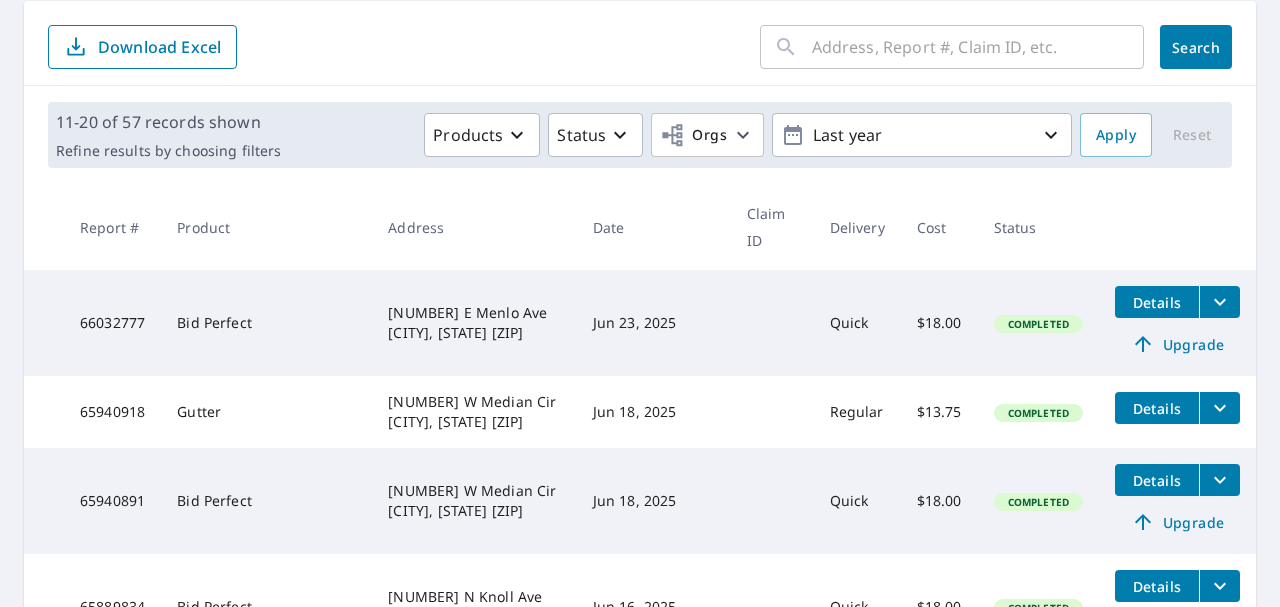 scroll, scrollTop: 74, scrollLeft: 0, axis: vertical 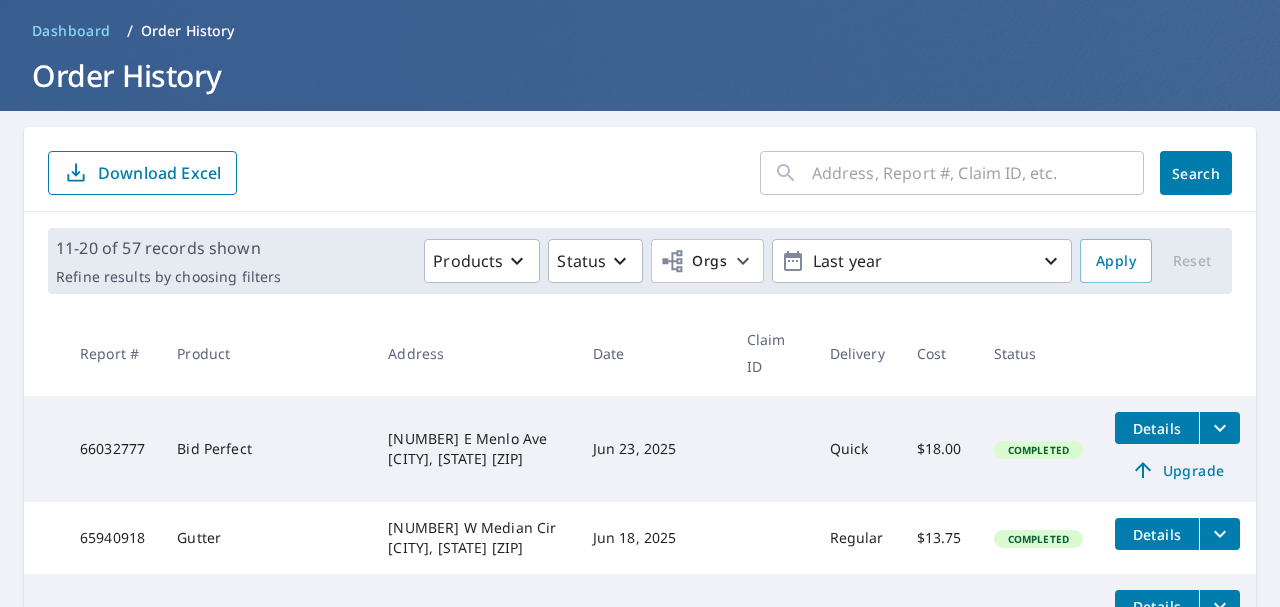 click at bounding box center (978, 173) 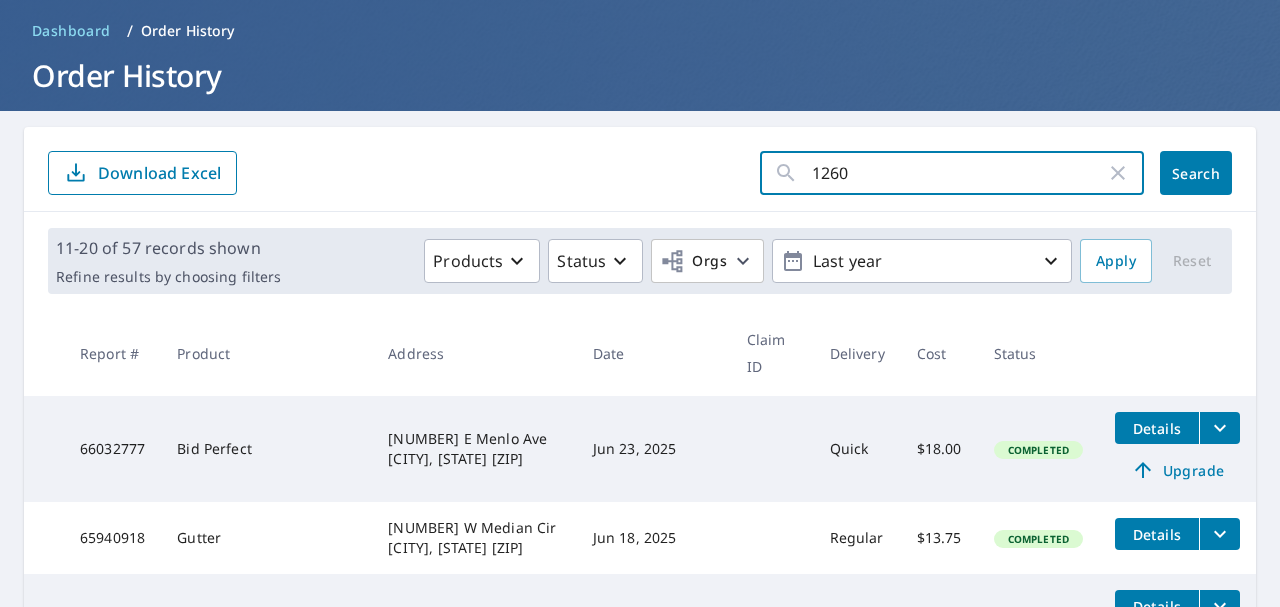 type on "12606" 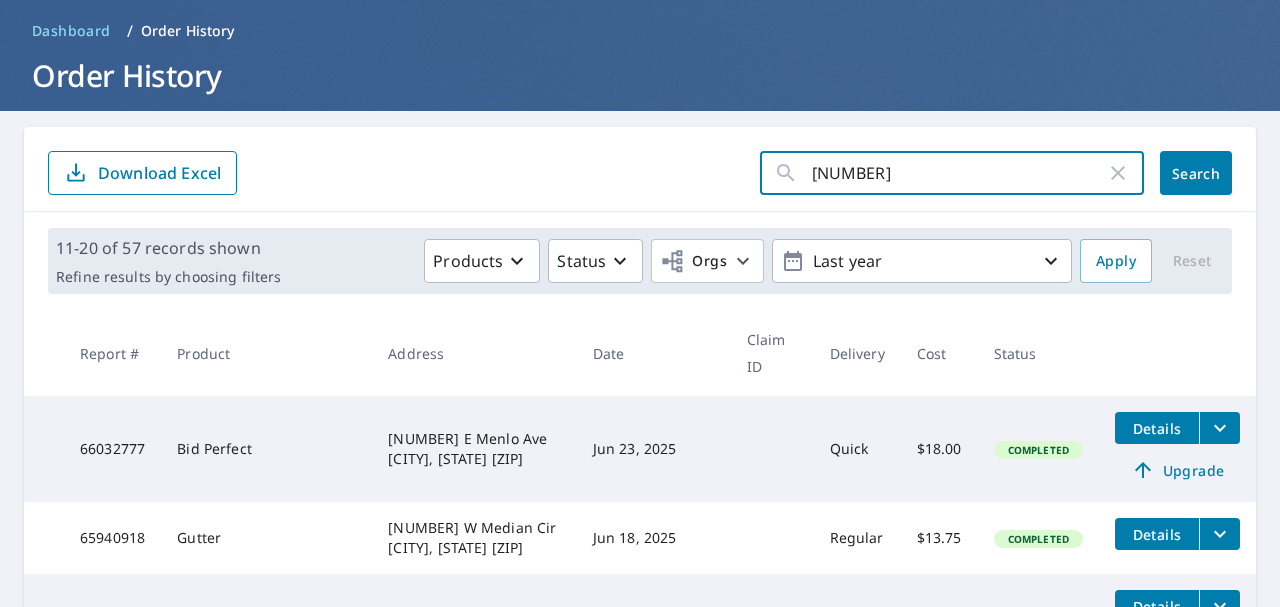 click on "Search" 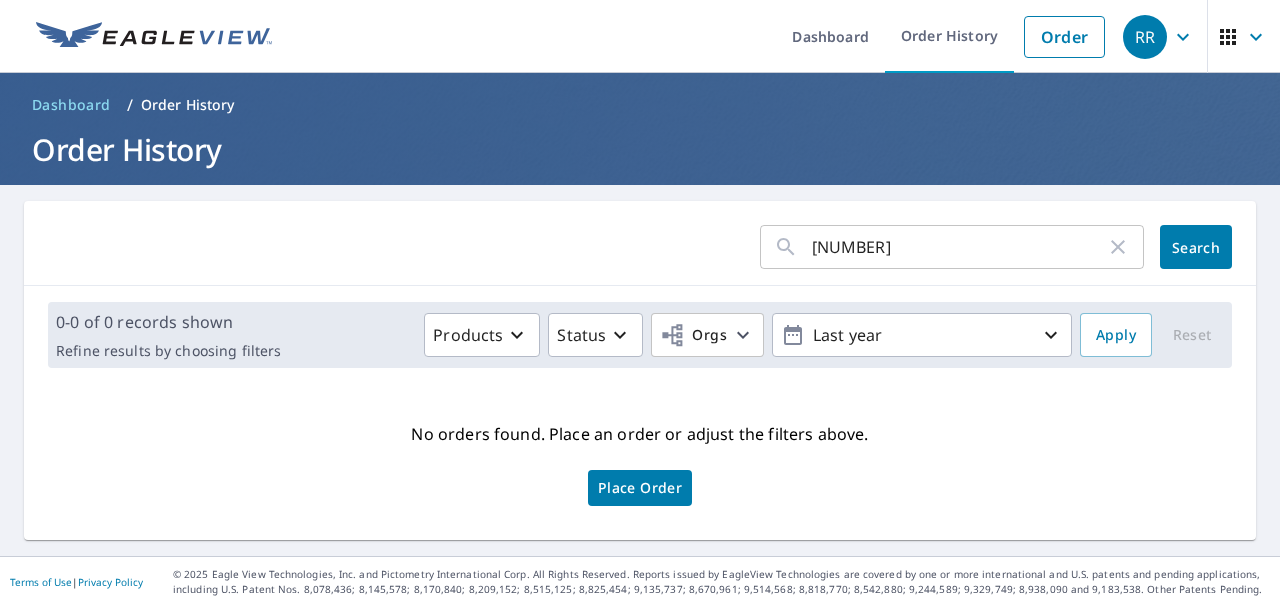 scroll, scrollTop: 0, scrollLeft: 0, axis: both 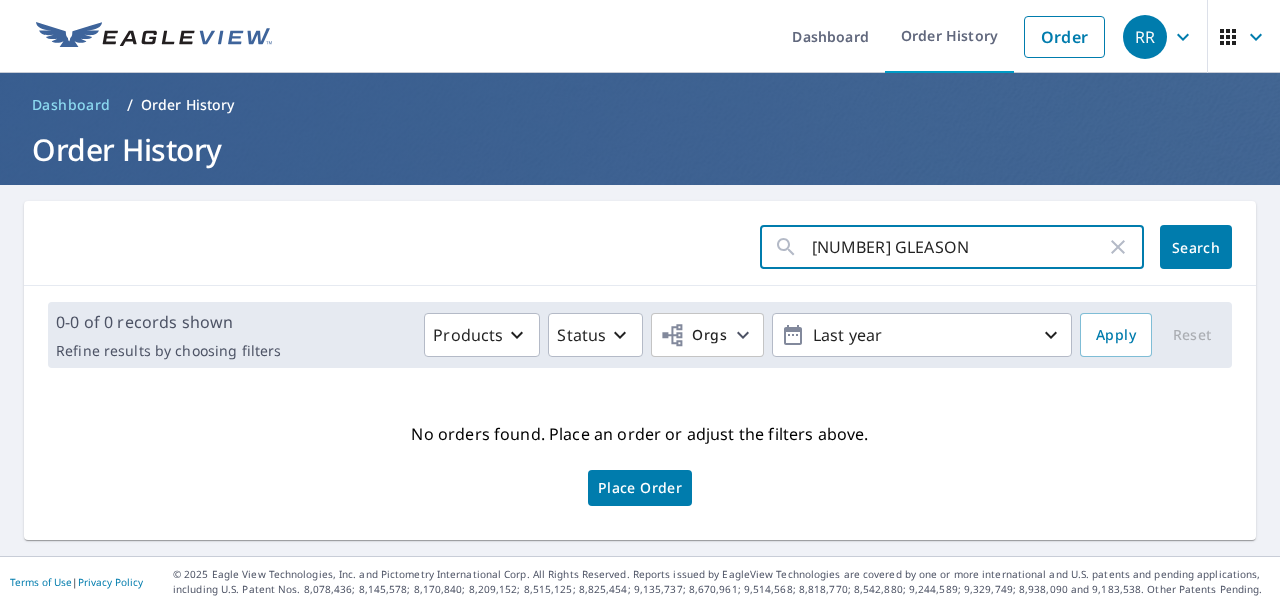 type on "12606 GLEASON" 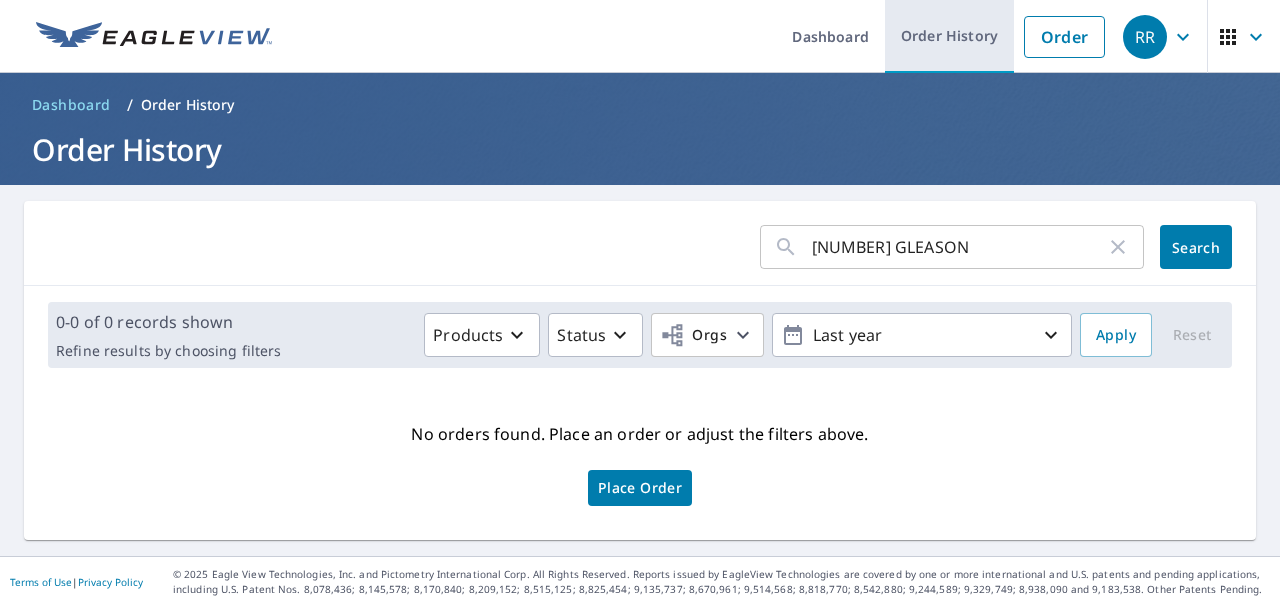 click on "Order History" at bounding box center [949, 36] 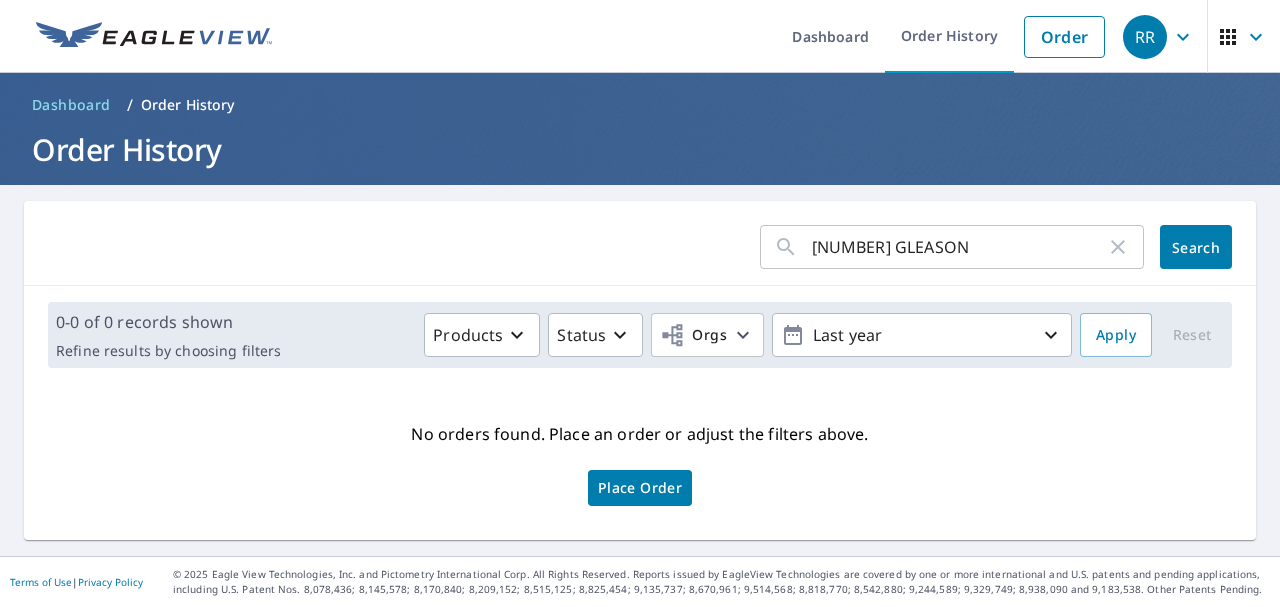 drag, startPoint x: 1188, startPoint y: 245, endPoint x: 1192, endPoint y: 267, distance: 22.36068 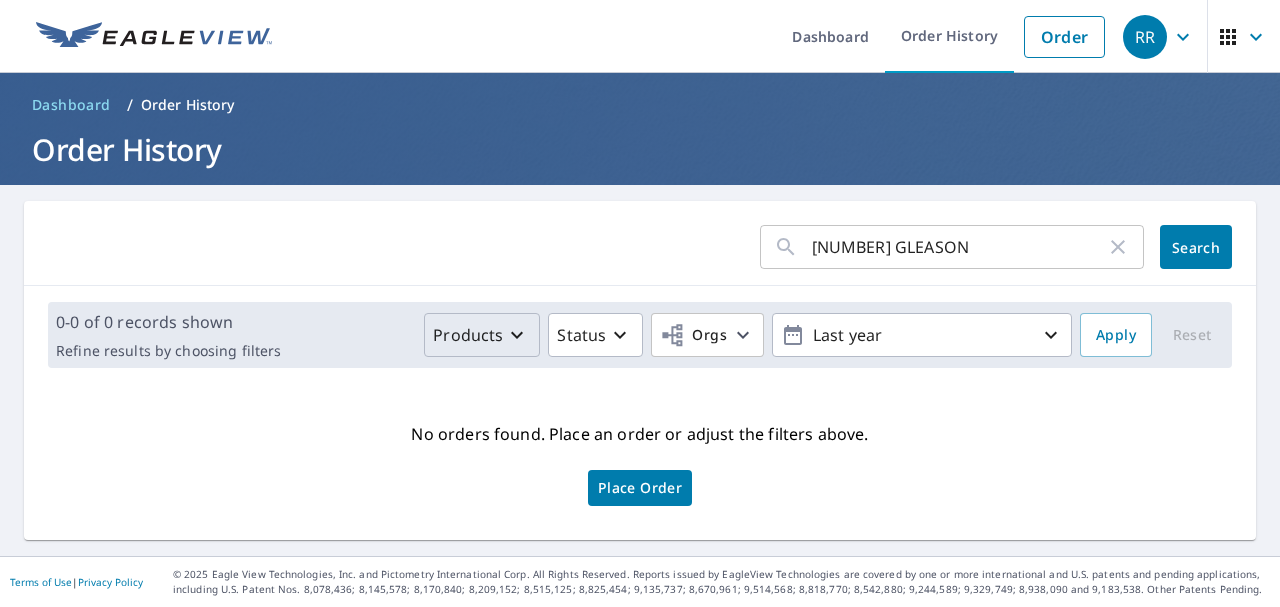 click 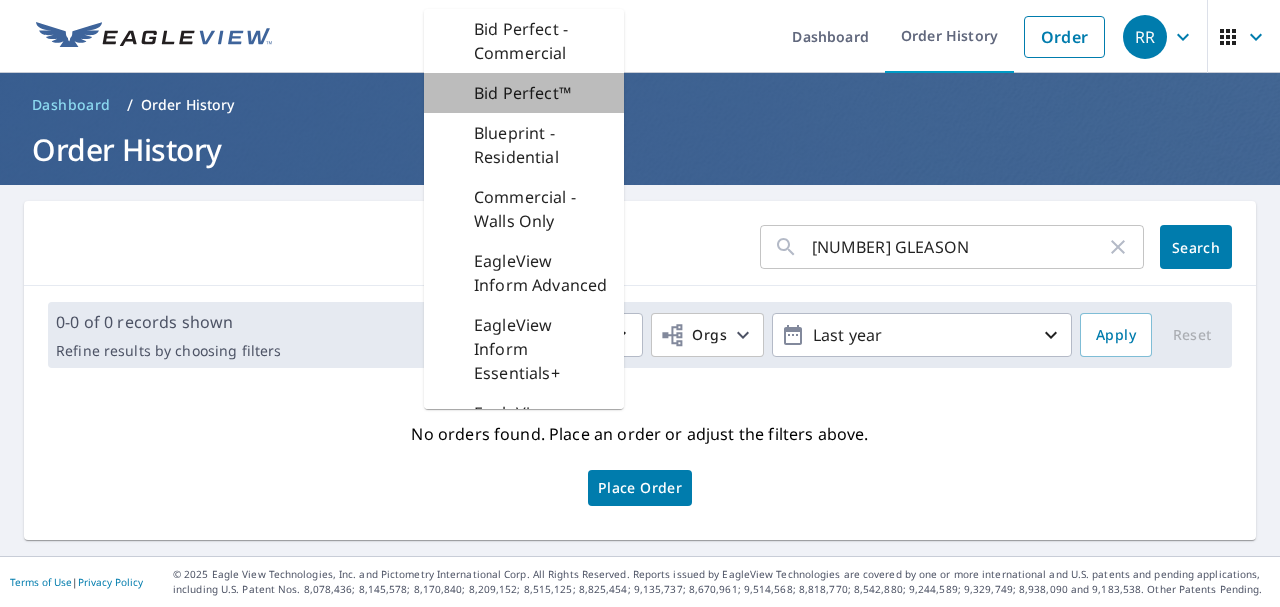 click on "Bid Perfect™" at bounding box center (522, 93) 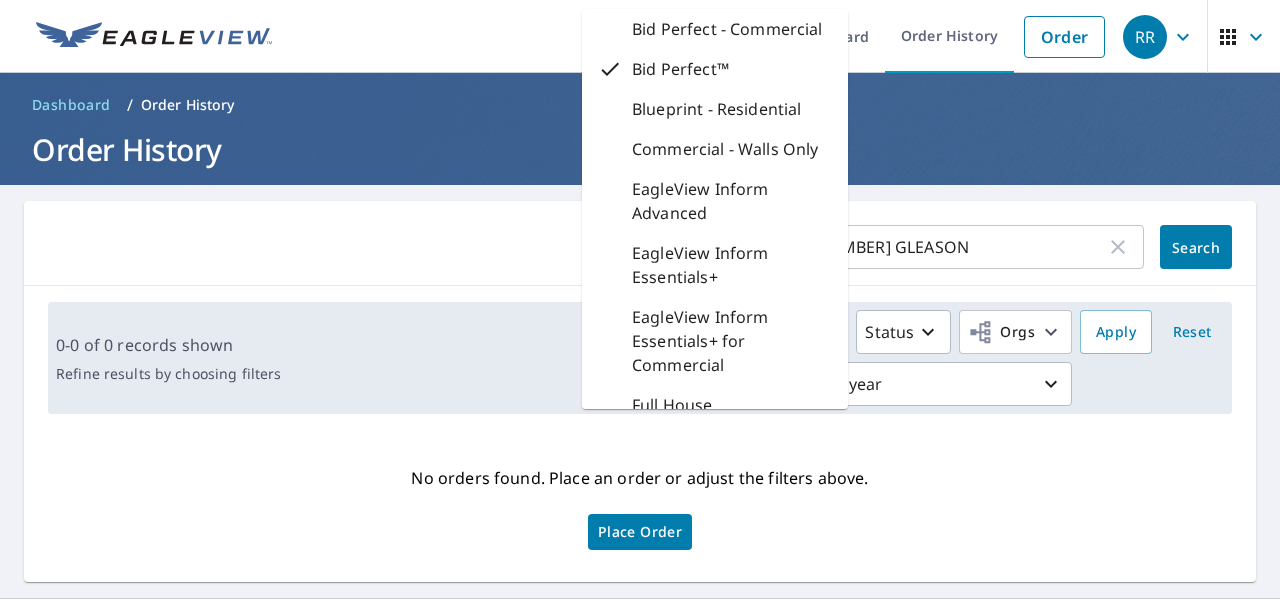 drag, startPoint x: 1124, startPoint y: 447, endPoint x: 1064, endPoint y: 396, distance: 78.74643 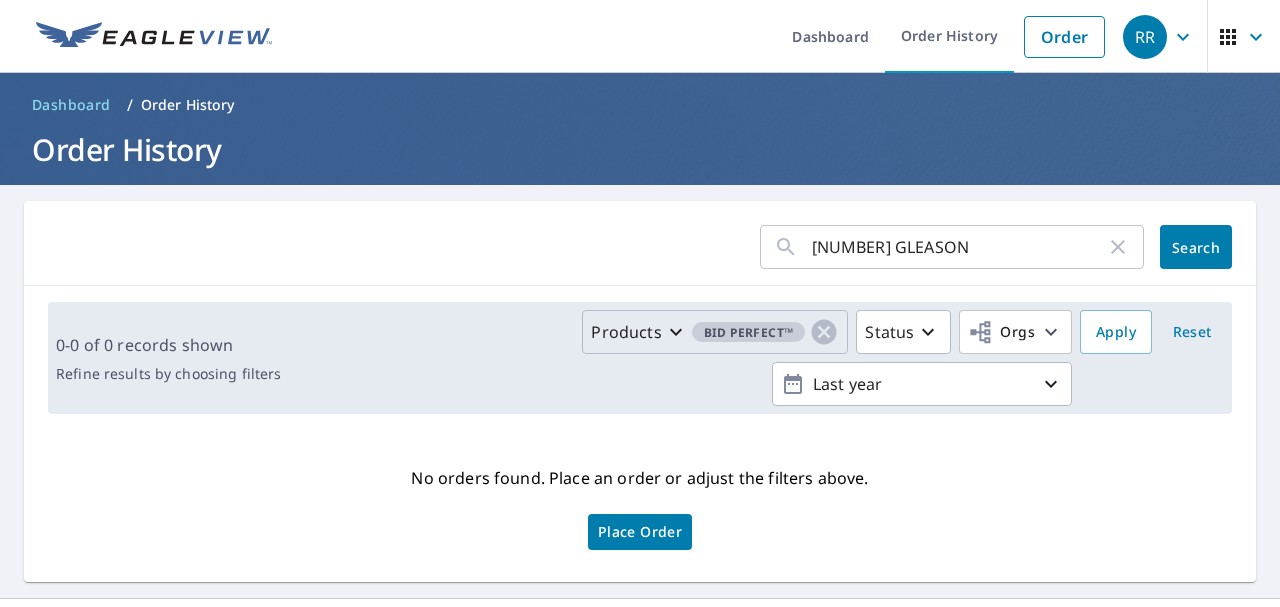 click on "12606 GLEASON" at bounding box center [959, 247] 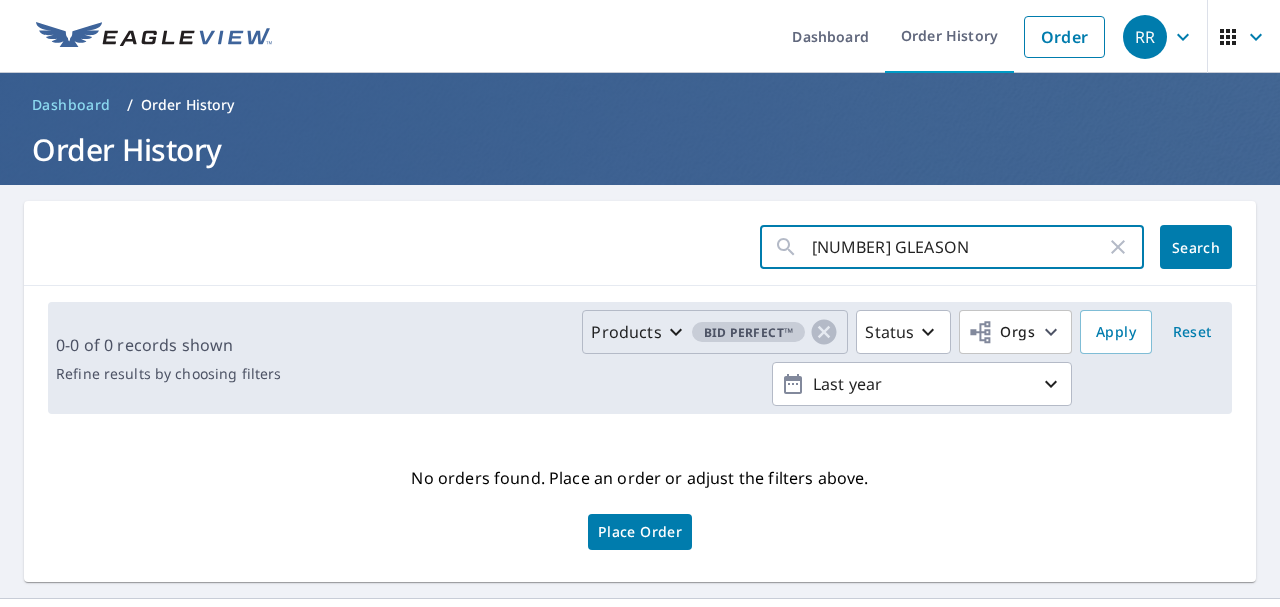 drag, startPoint x: 958, startPoint y: 246, endPoint x: 732, endPoint y: 257, distance: 226.26755 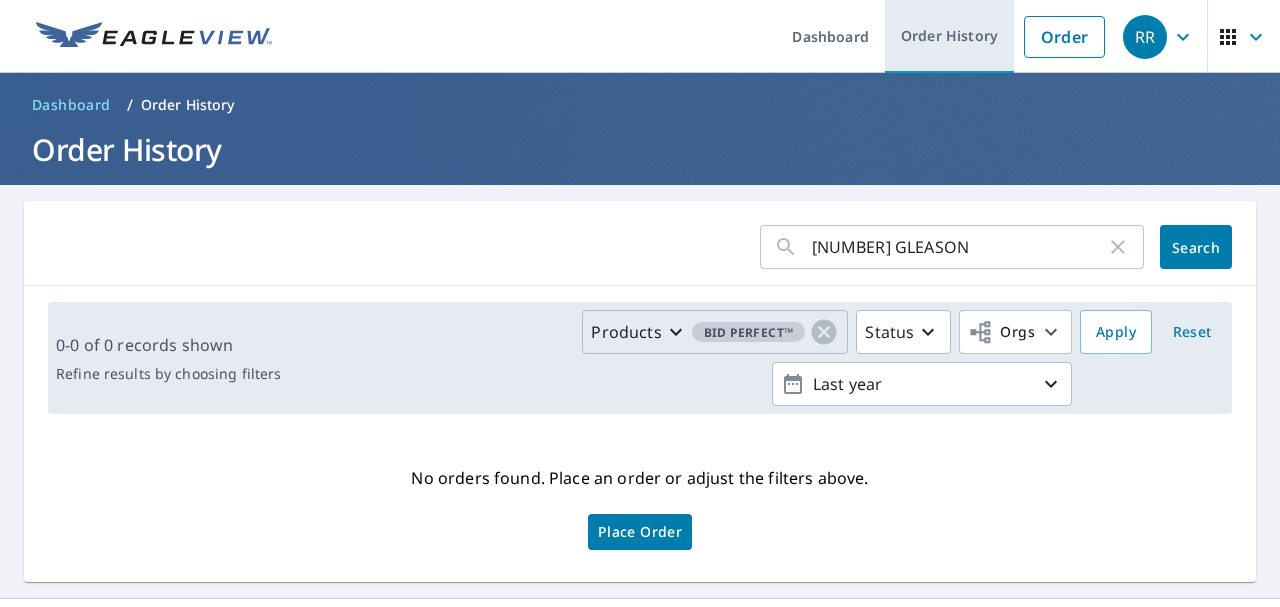 drag, startPoint x: 920, startPoint y: 34, endPoint x: 915, endPoint y: 53, distance: 19.646883 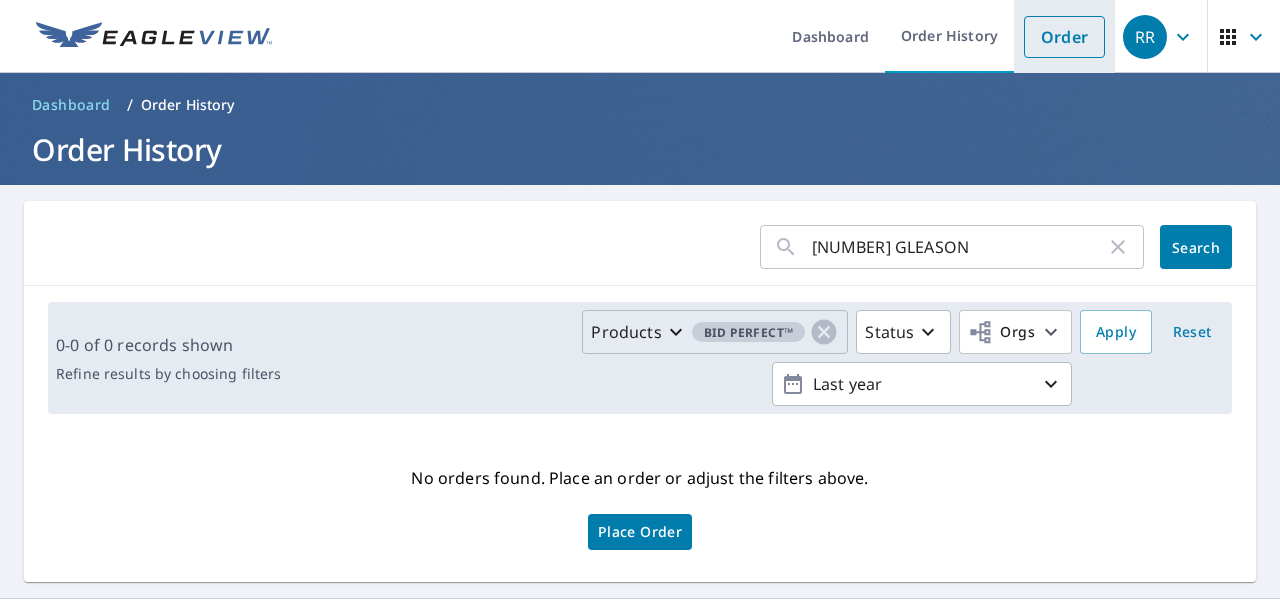 drag, startPoint x: 1062, startPoint y: 32, endPoint x: 1078, endPoint y: 37, distance: 16.763054 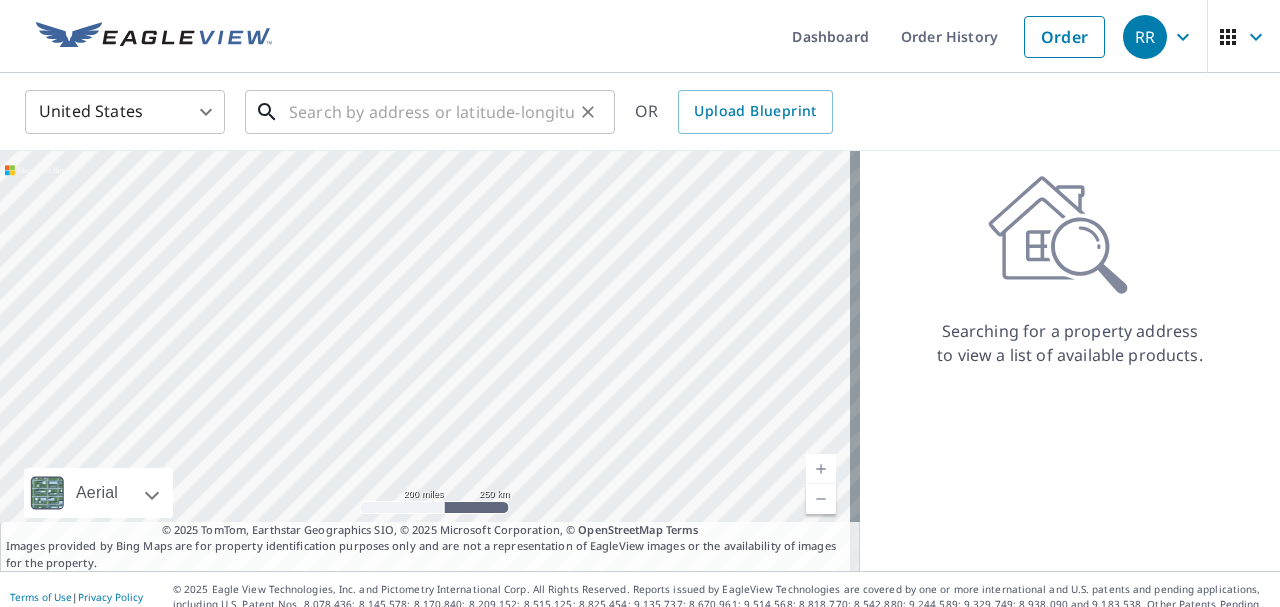 click at bounding box center [431, 112] 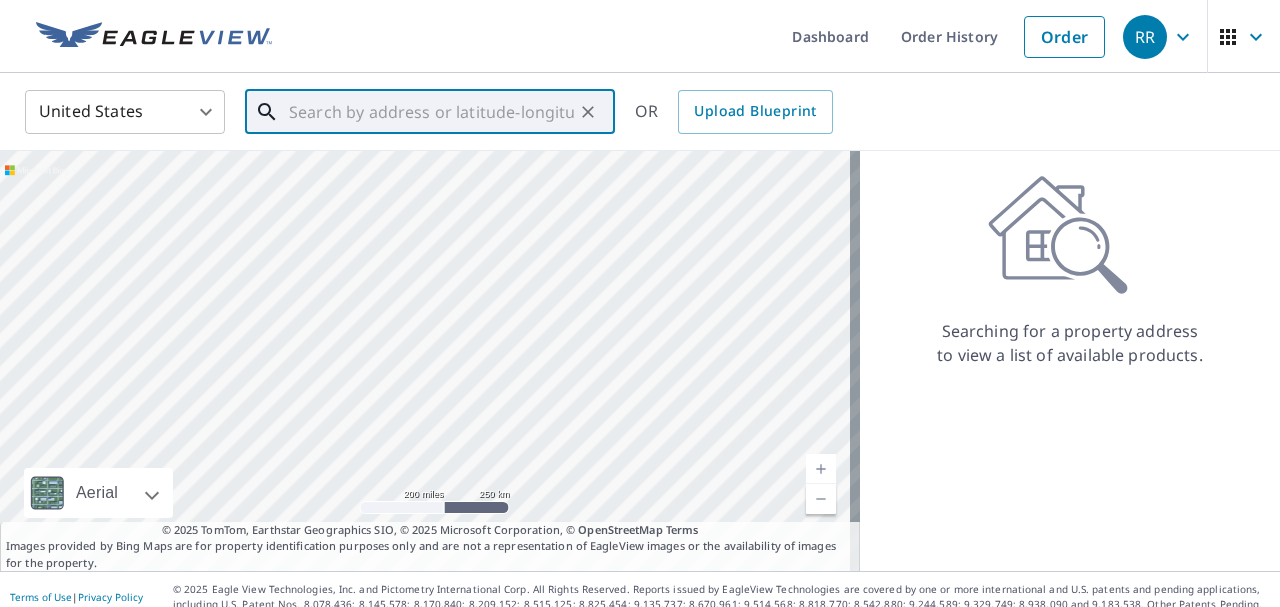 paste on "12606 Gleason Dr Madera, CA  93636" 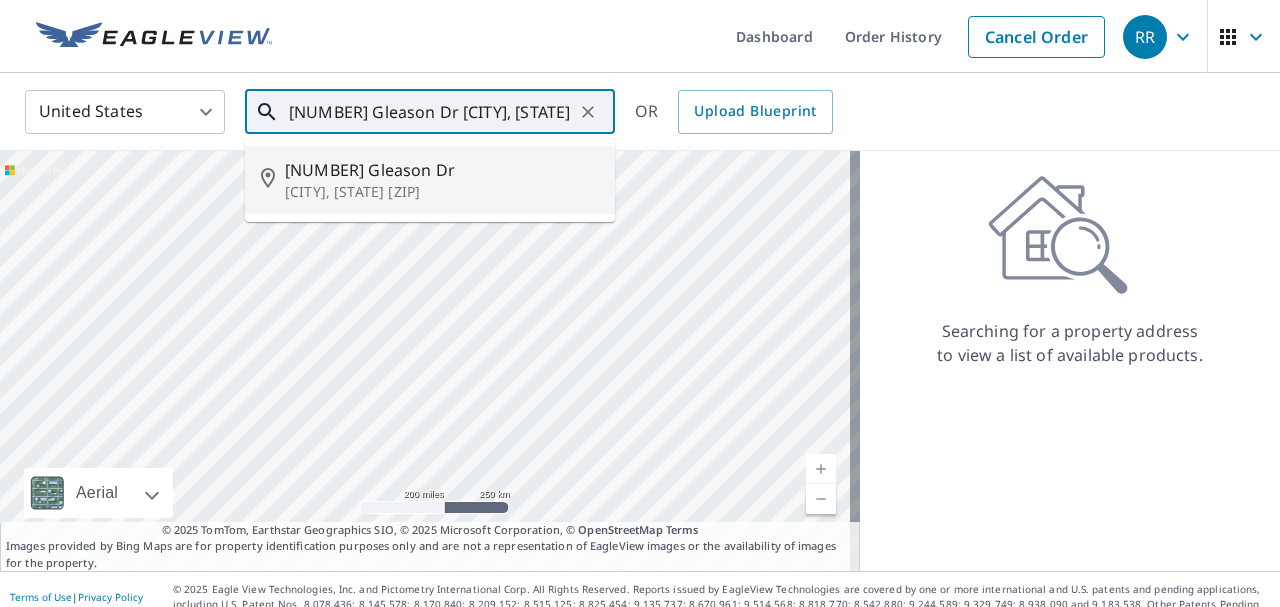 click on "Madera, CA 93636" at bounding box center (442, 192) 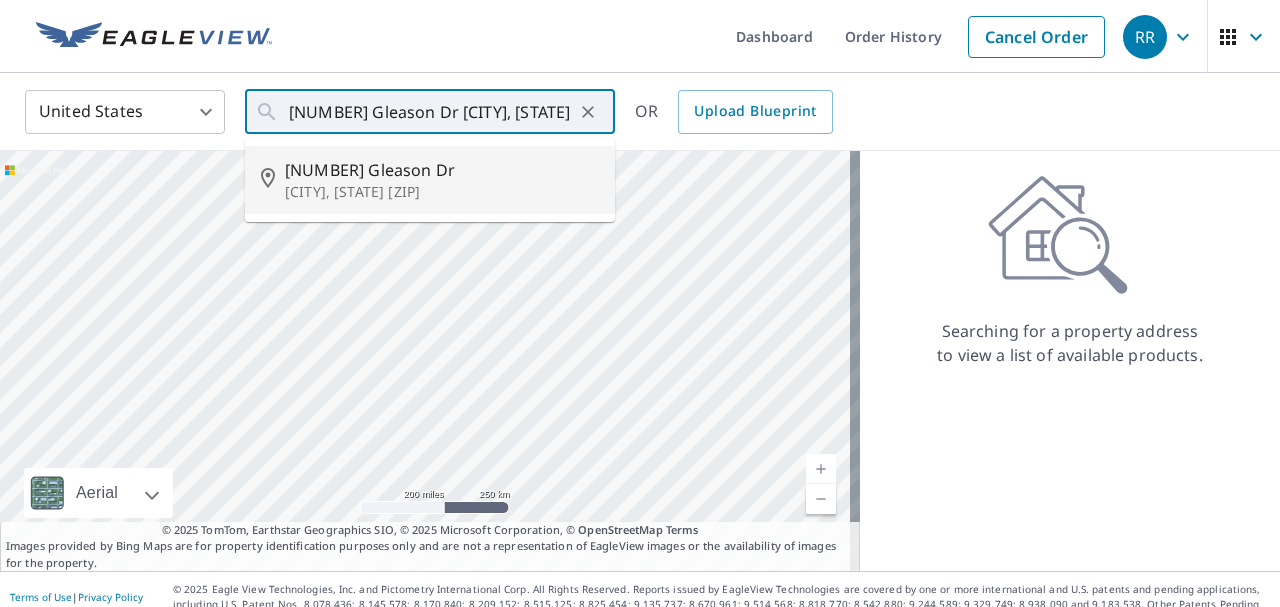 type on "12606 Gleason Dr Madera, CA 93636" 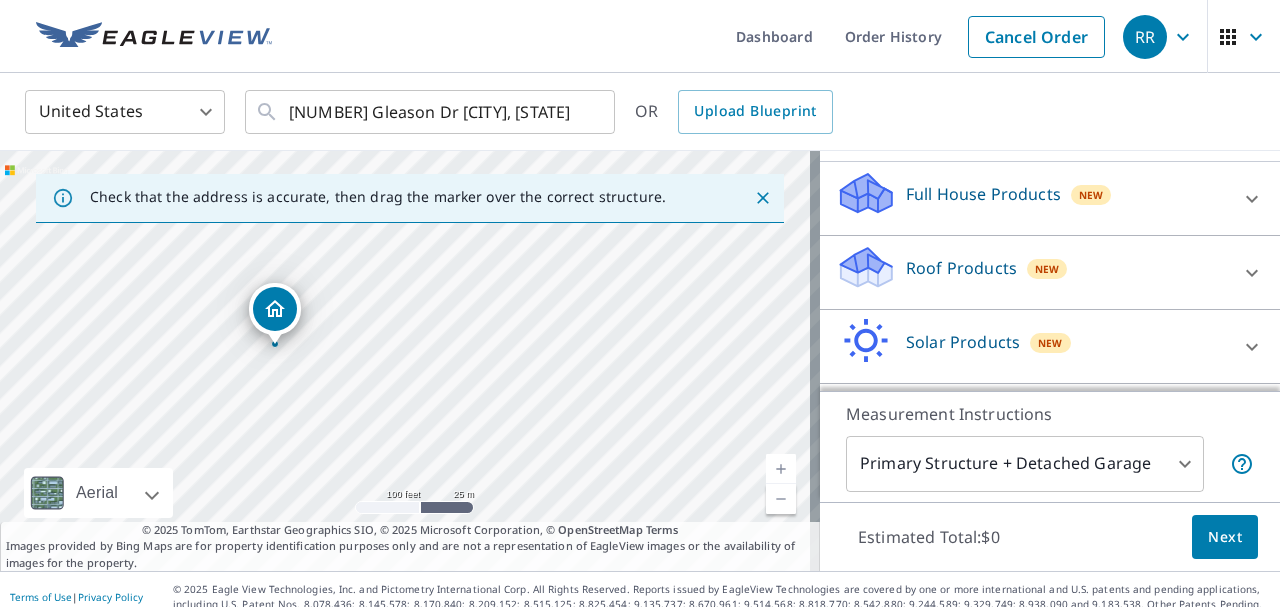 scroll, scrollTop: 200, scrollLeft: 0, axis: vertical 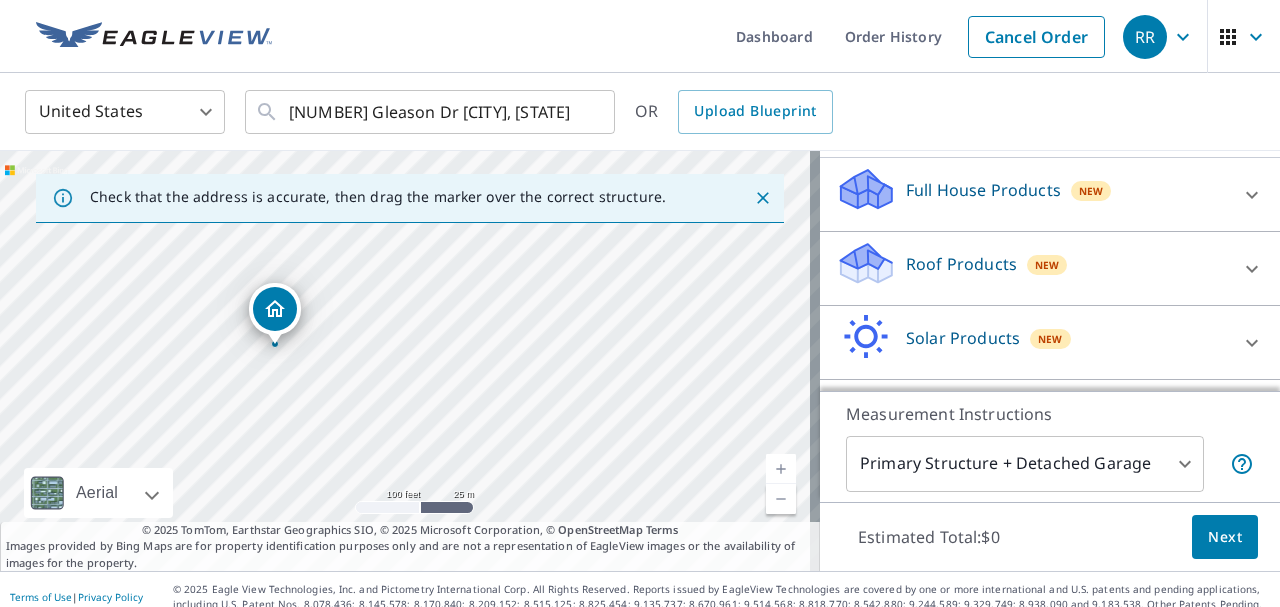 click on "Roof Products New" at bounding box center (1032, 268) 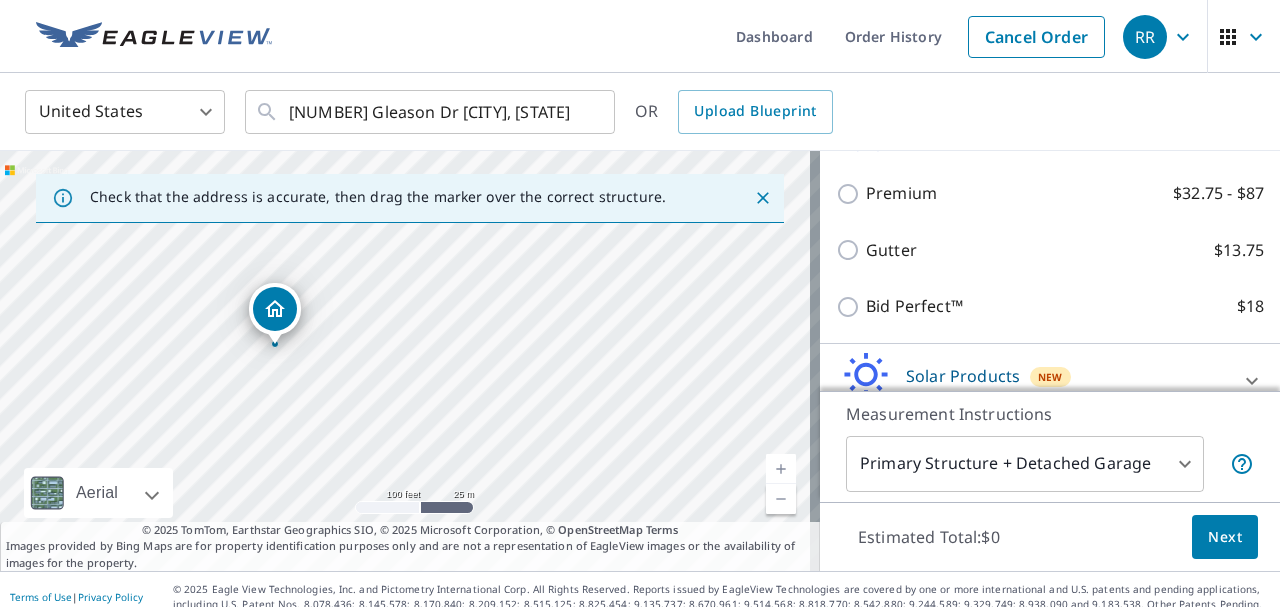 scroll, scrollTop: 333, scrollLeft: 0, axis: vertical 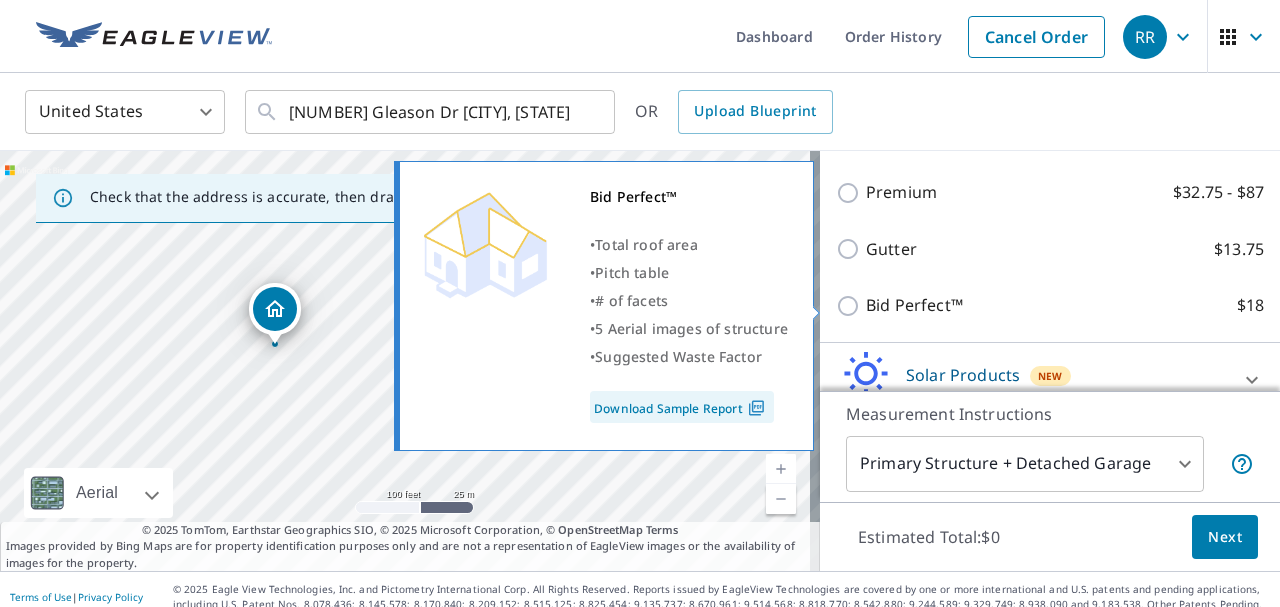 click on "Bid Perfect™ $18" at bounding box center [851, 306] 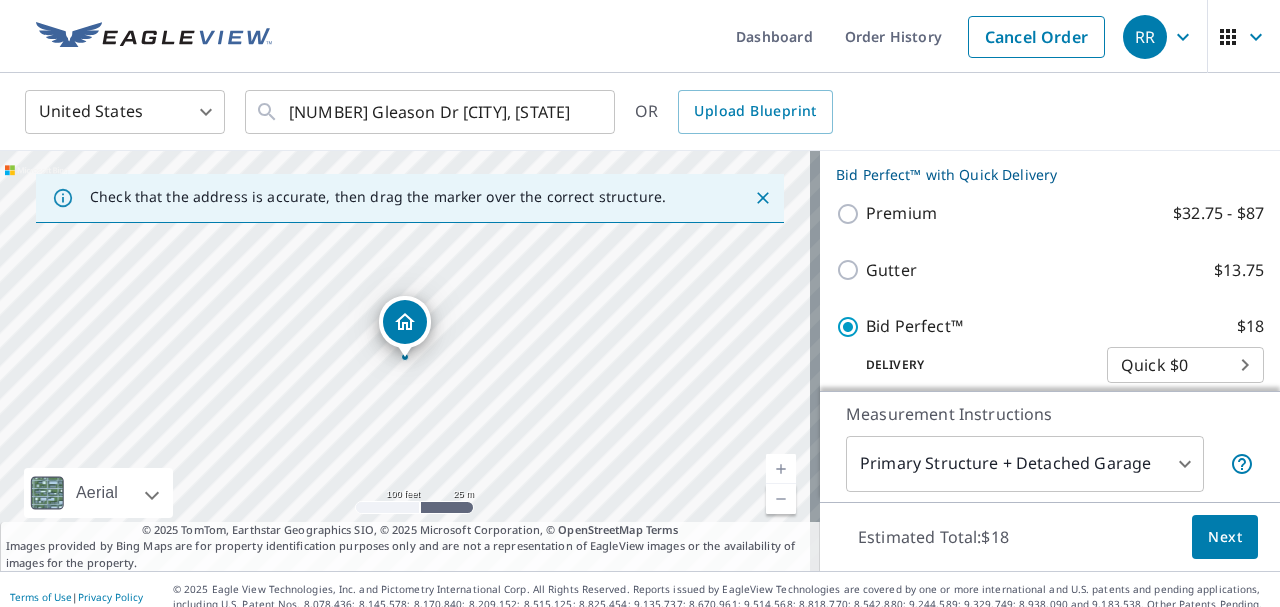 click on "Next" at bounding box center [1225, 537] 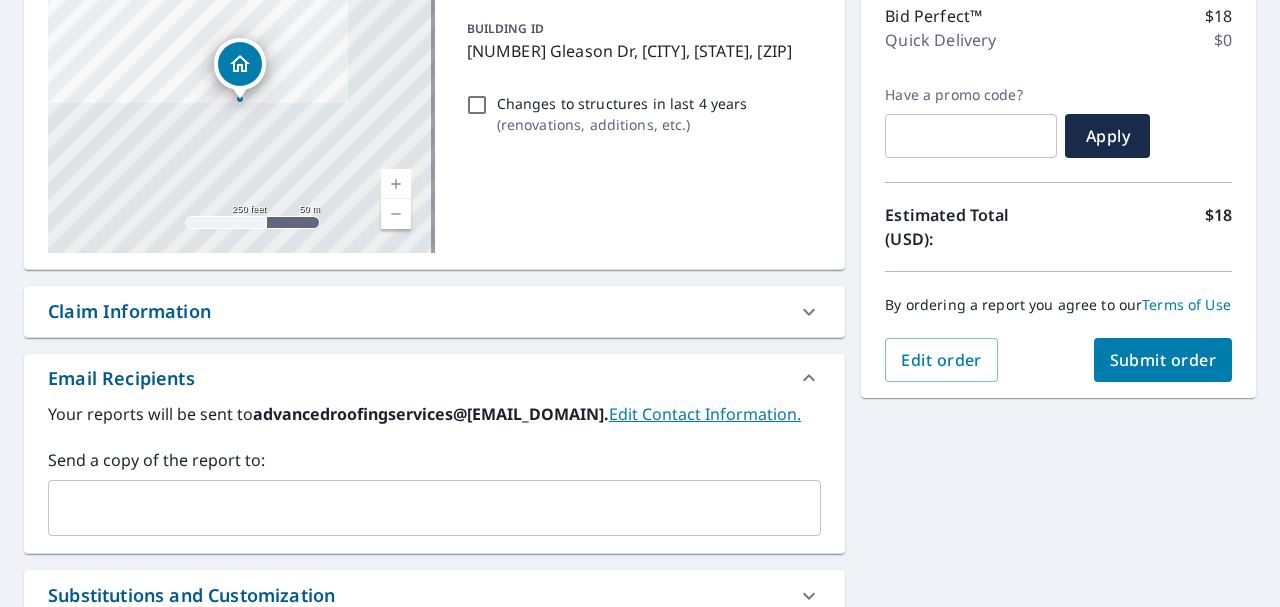 scroll, scrollTop: 266, scrollLeft: 0, axis: vertical 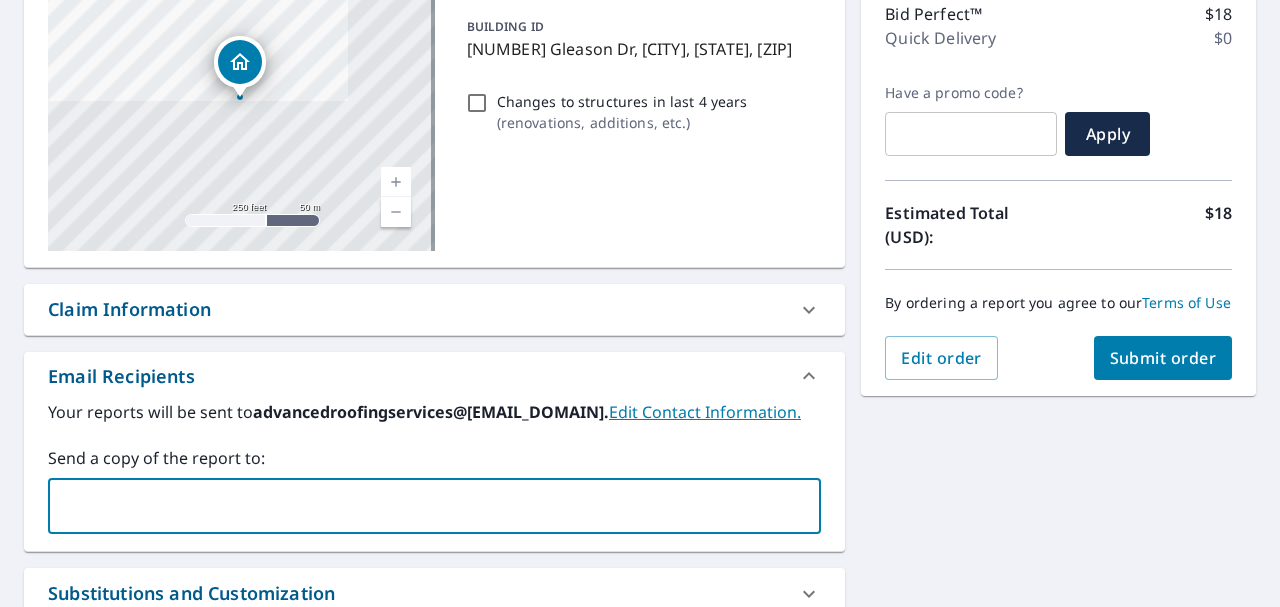 click at bounding box center (419, 506) 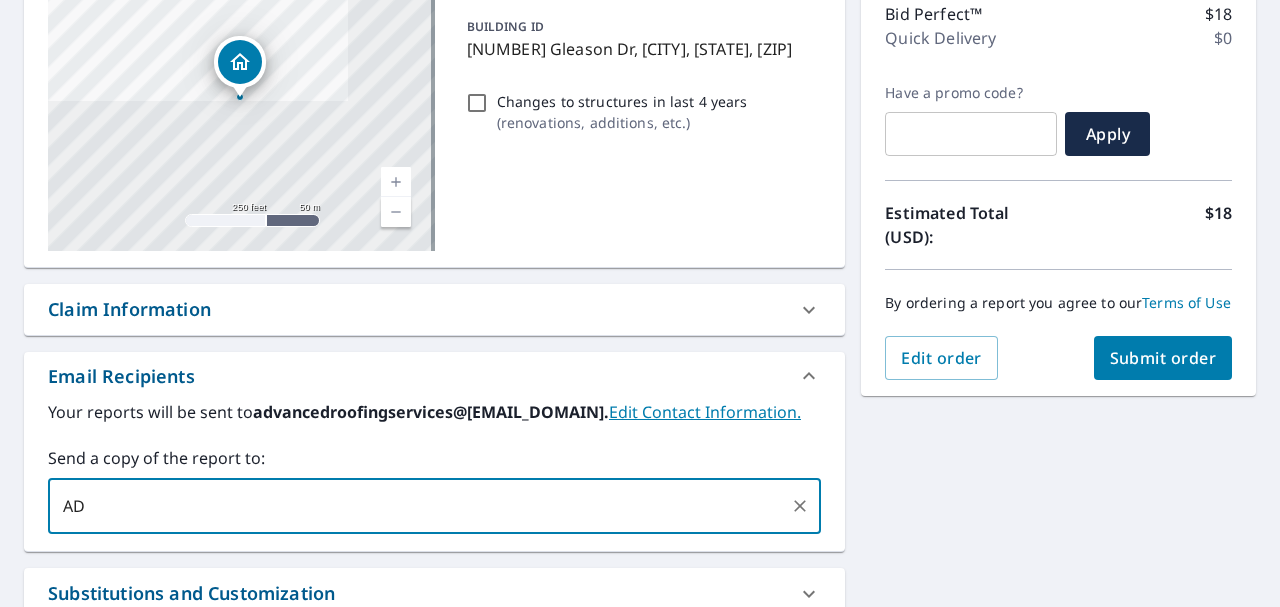 type on "A" 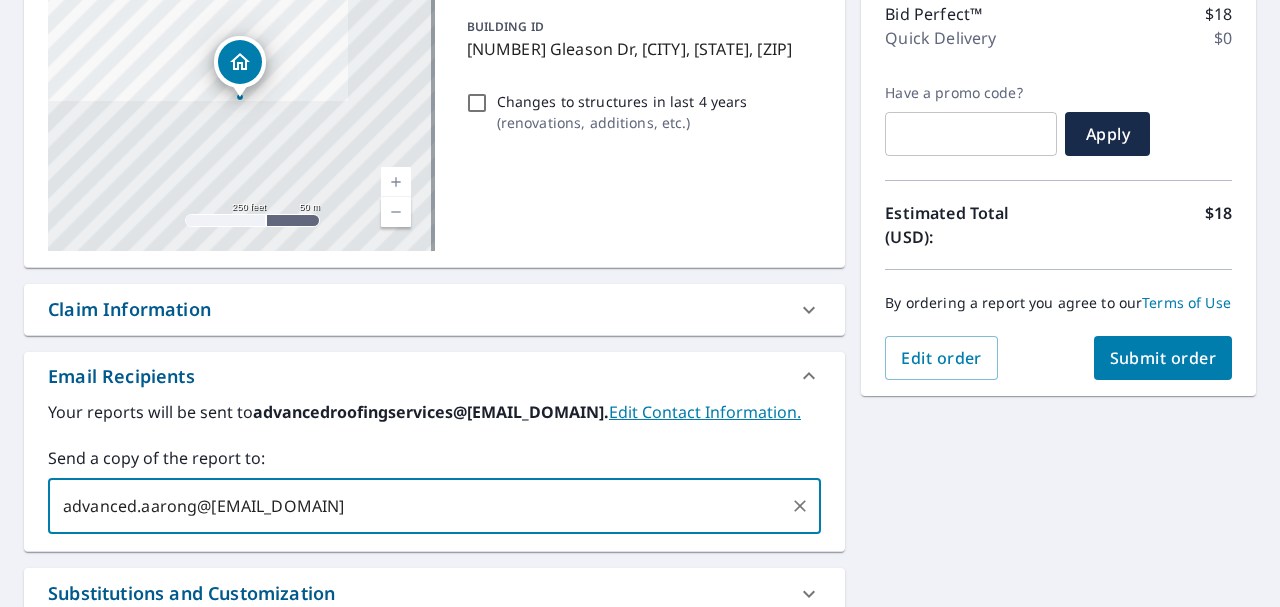 type on "advanced.aarong@gmail.com" 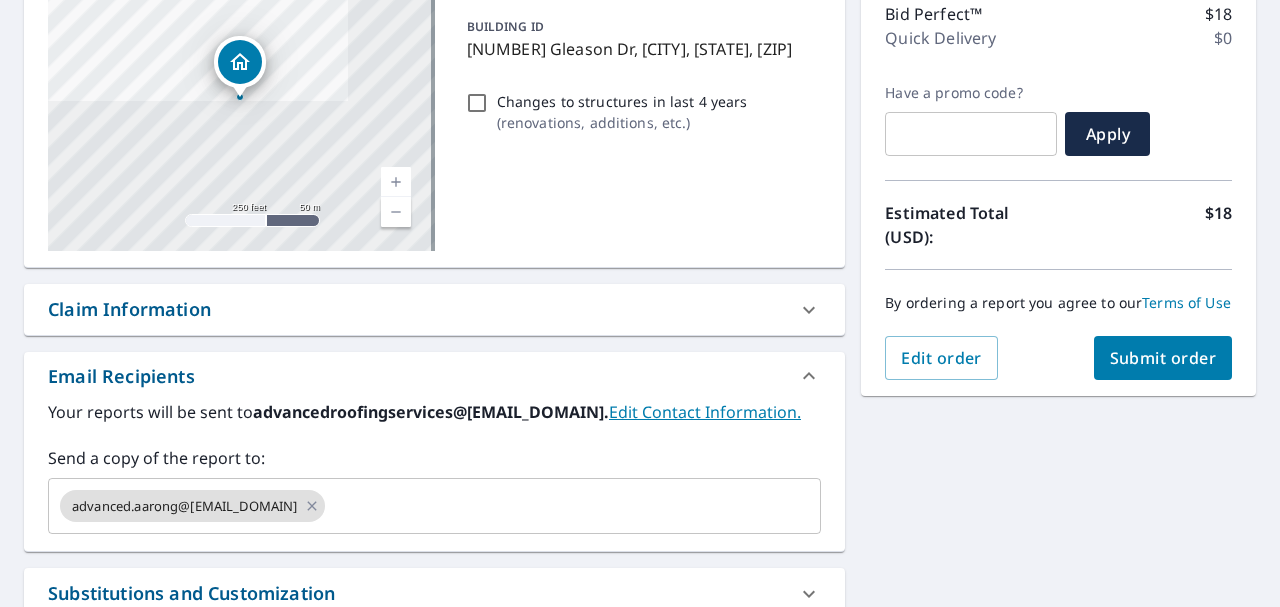 click on "Your reports will be sent to  advancedroofingservices@gmail.com.  Edit Contact Information. Send a copy of the report to: advanced.aarong@gmail.com ​" at bounding box center [434, 475] 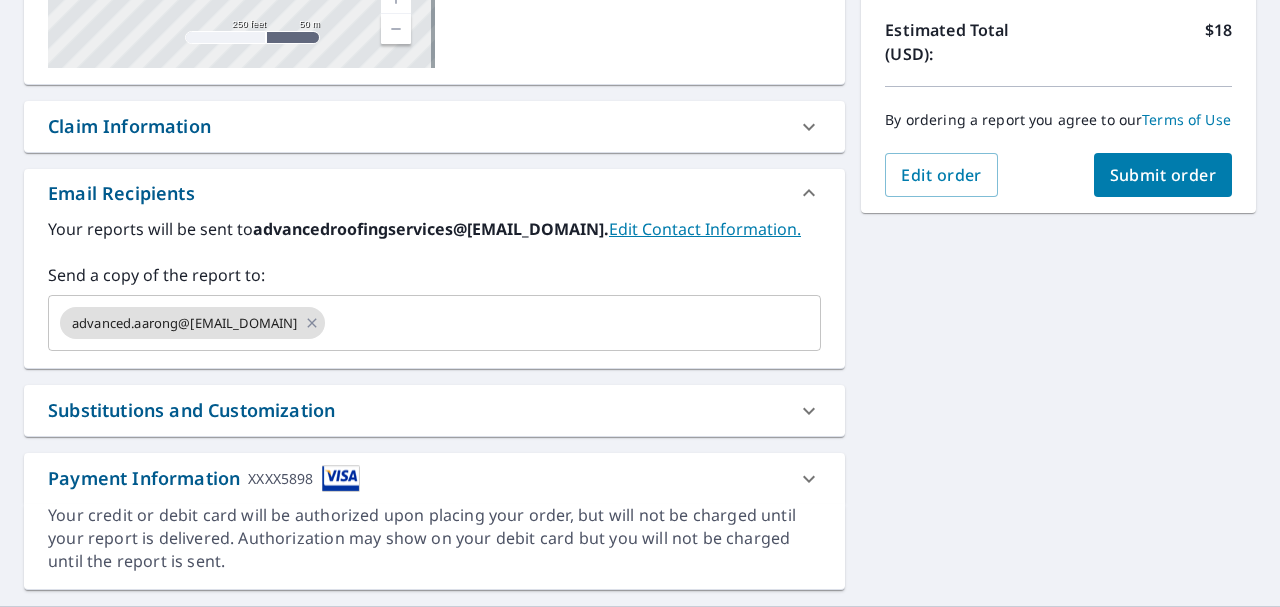scroll, scrollTop: 466, scrollLeft: 0, axis: vertical 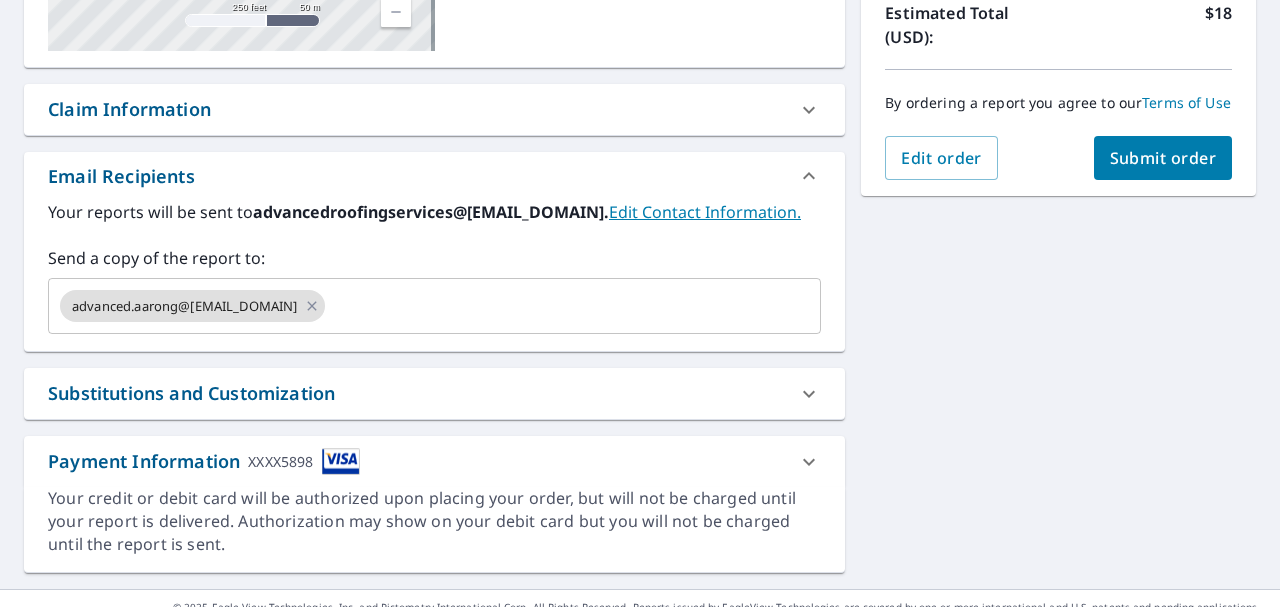 click on "Submit order" at bounding box center [1163, 158] 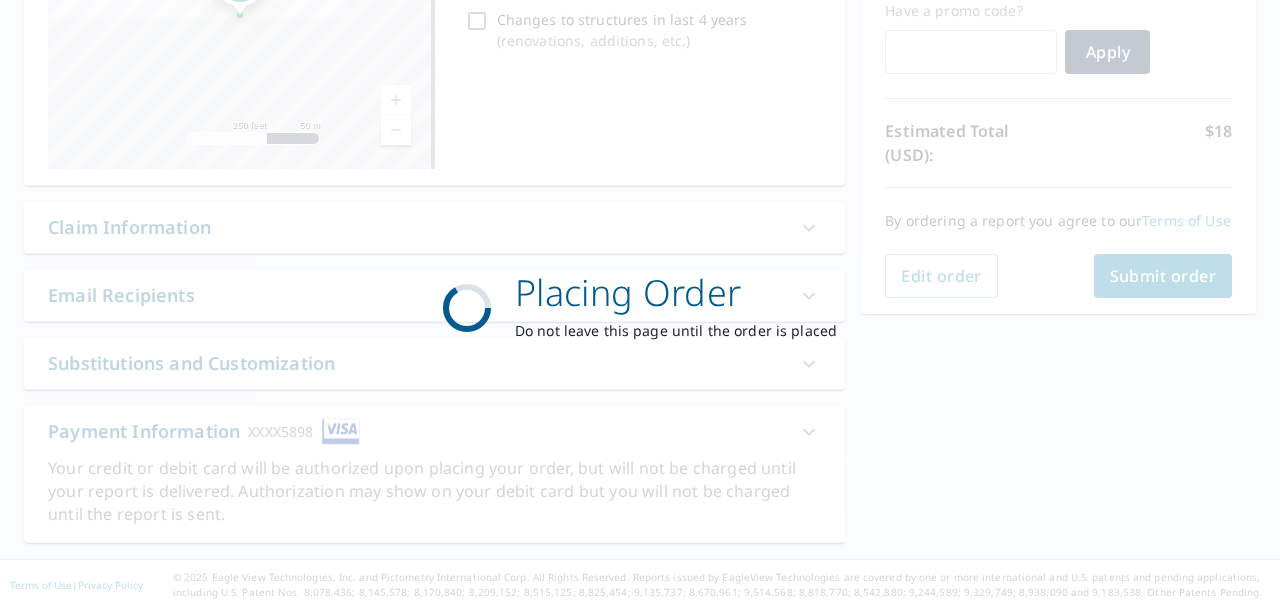scroll, scrollTop: 348, scrollLeft: 0, axis: vertical 